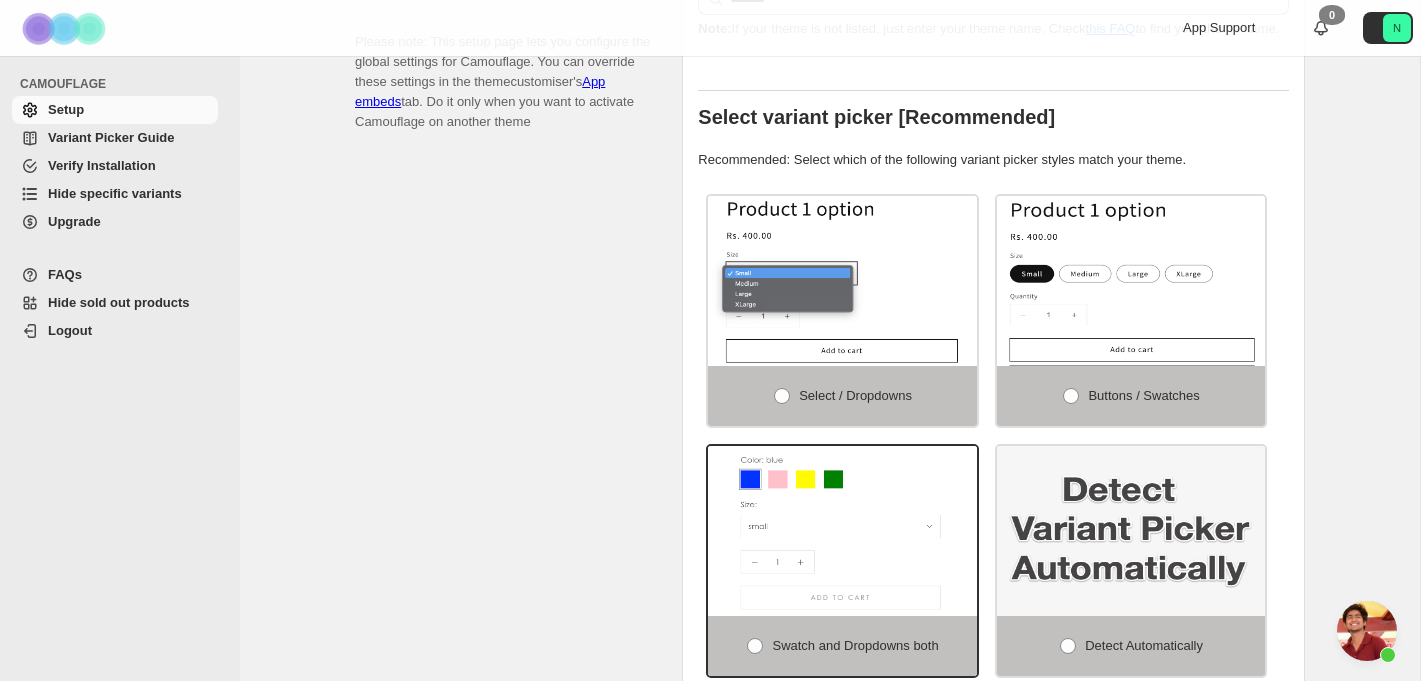 scroll, scrollTop: 0, scrollLeft: 0, axis: both 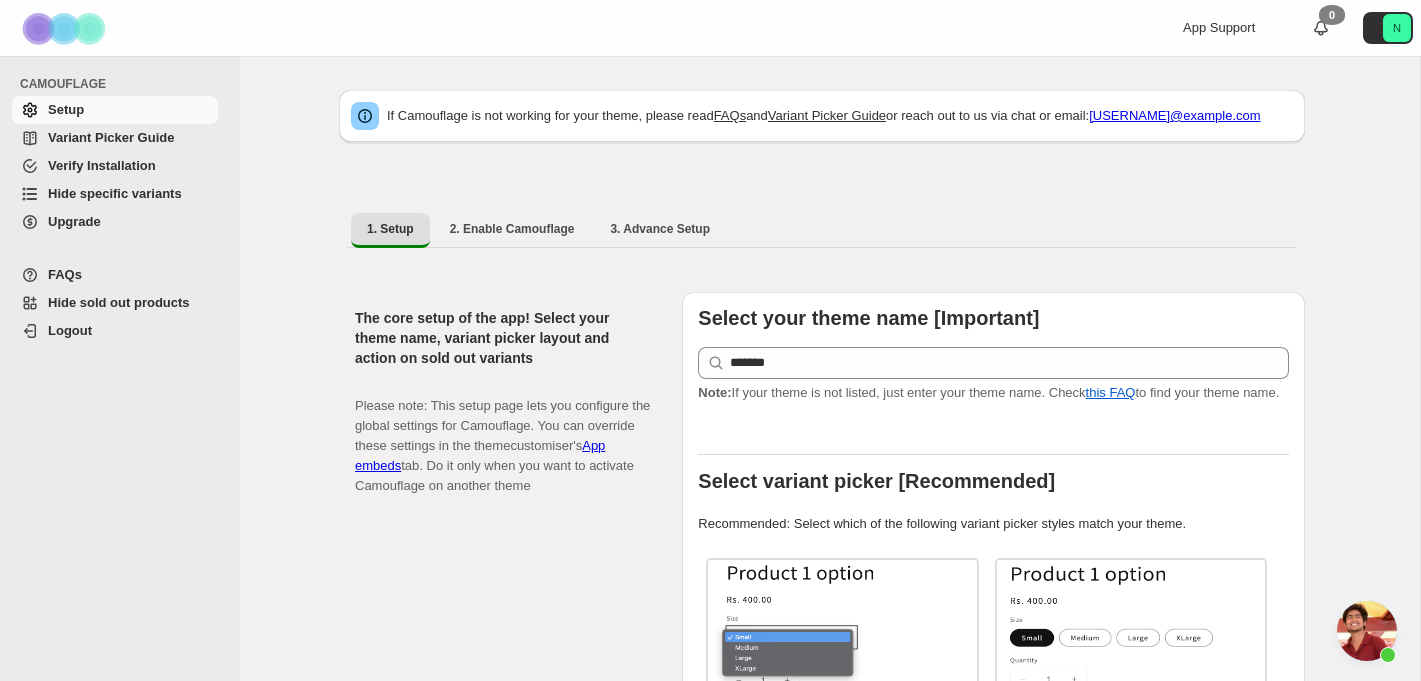 click on "Variant Picker Guide" at bounding box center (111, 137) 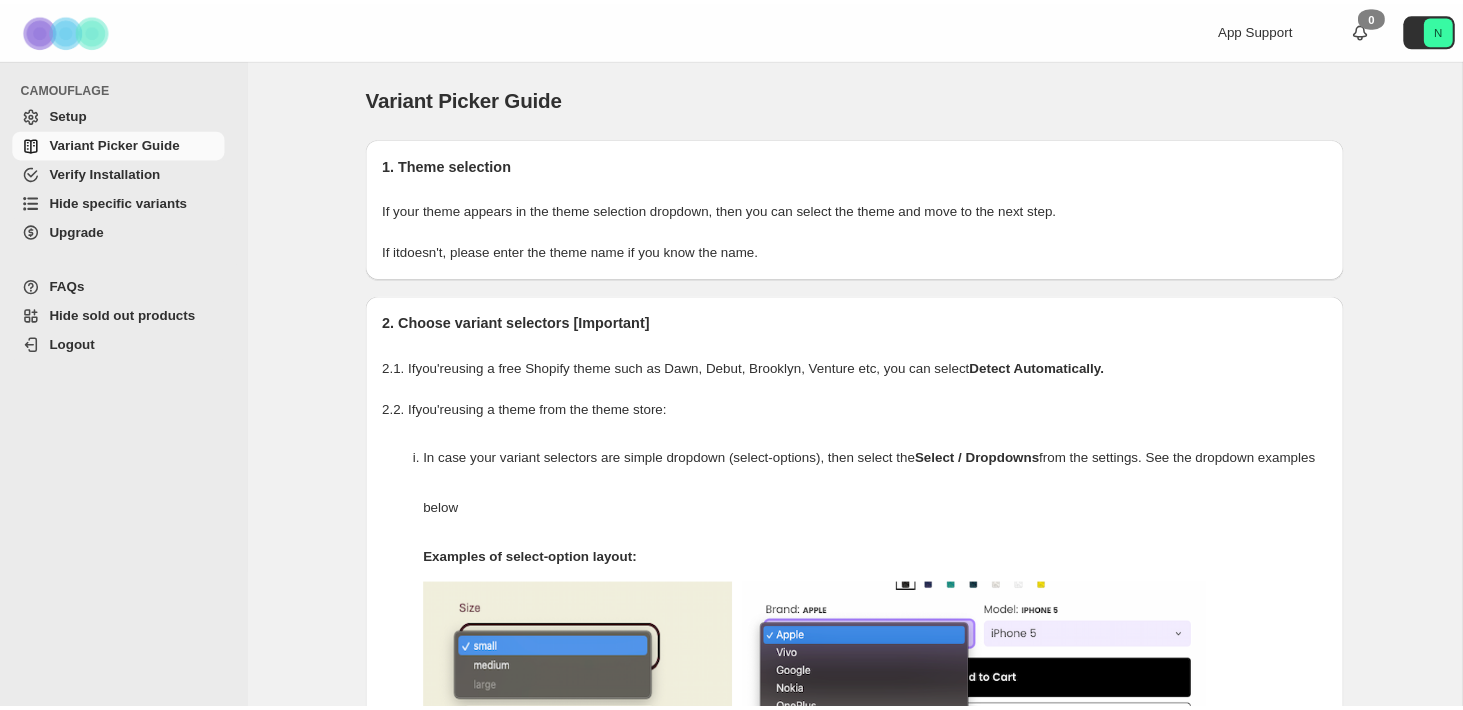 scroll, scrollTop: 0, scrollLeft: 0, axis: both 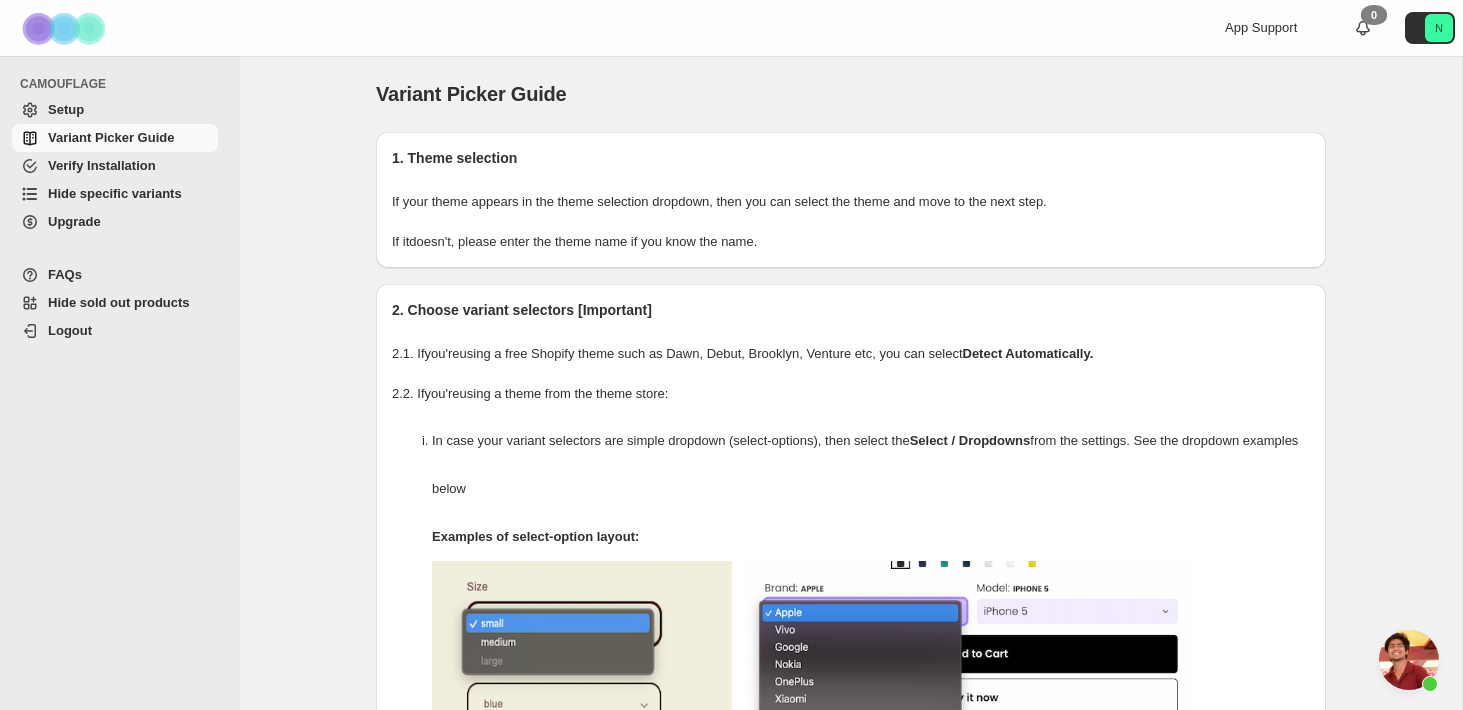 click on "Verify Installation" at bounding box center (131, 166) 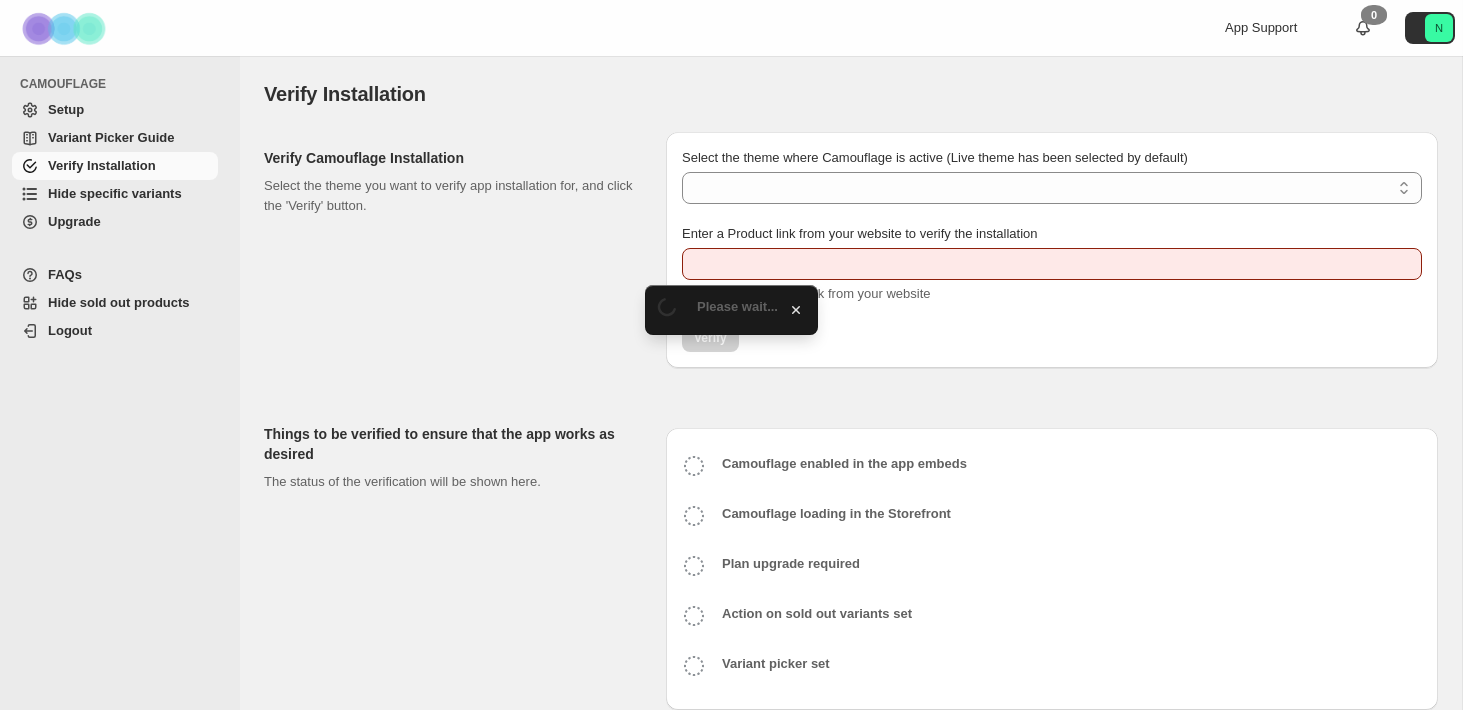 scroll, scrollTop: 0, scrollLeft: 0, axis: both 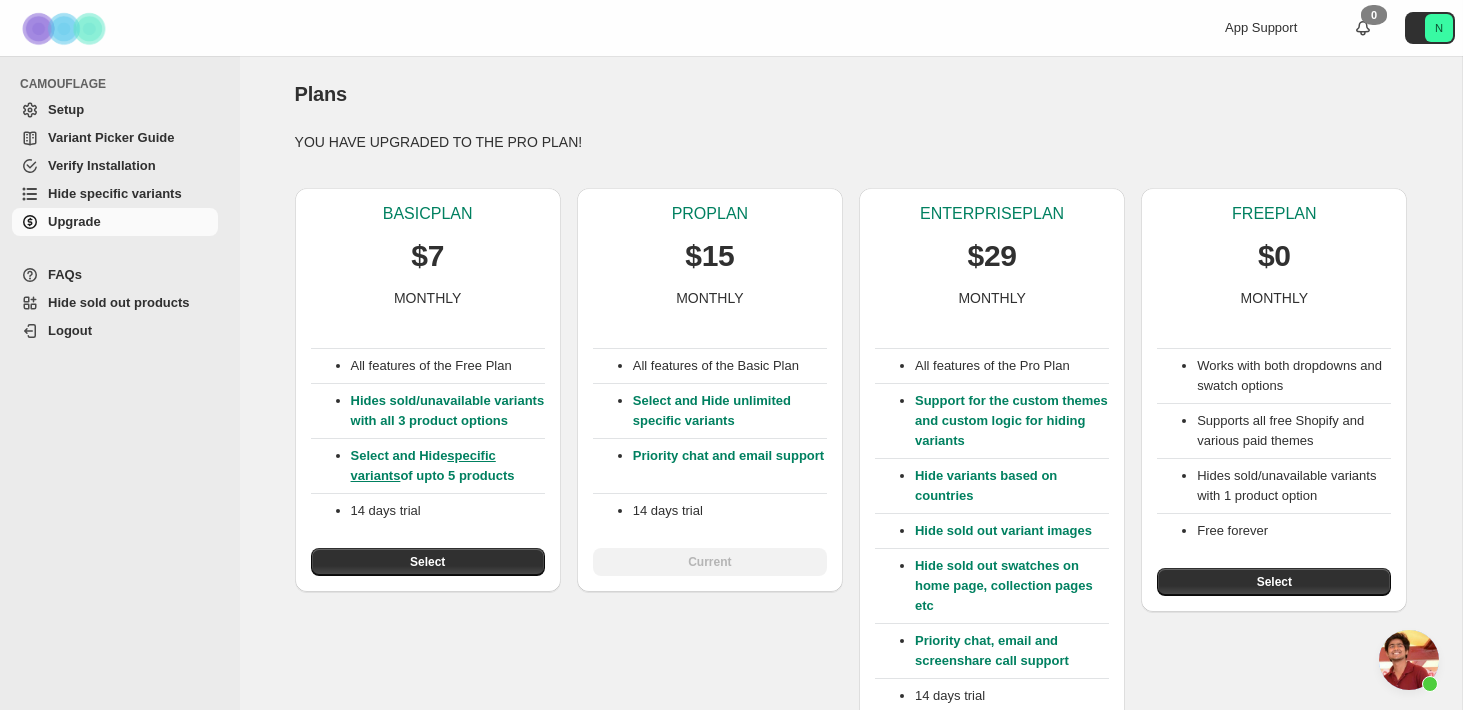 click on "Hide sold out products" at bounding box center [119, 302] 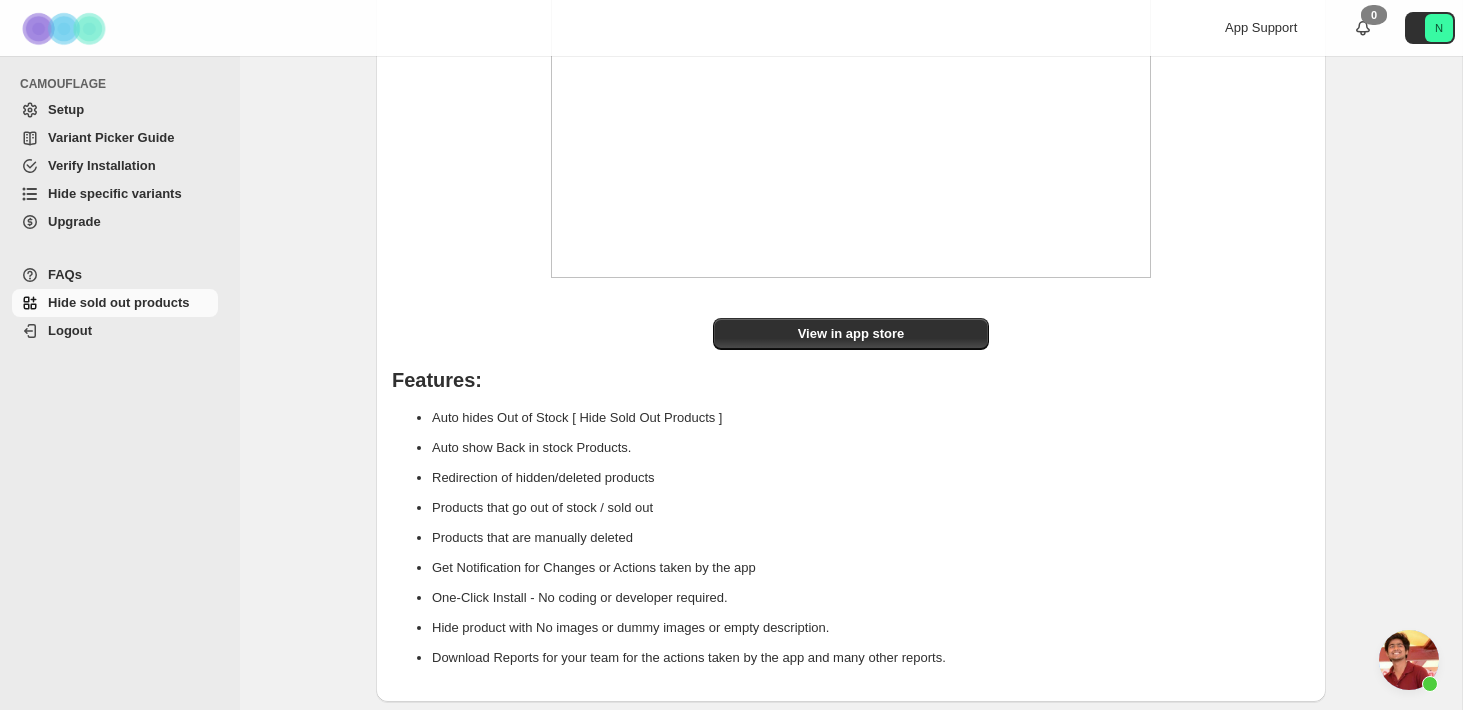 scroll, scrollTop: 0, scrollLeft: 0, axis: both 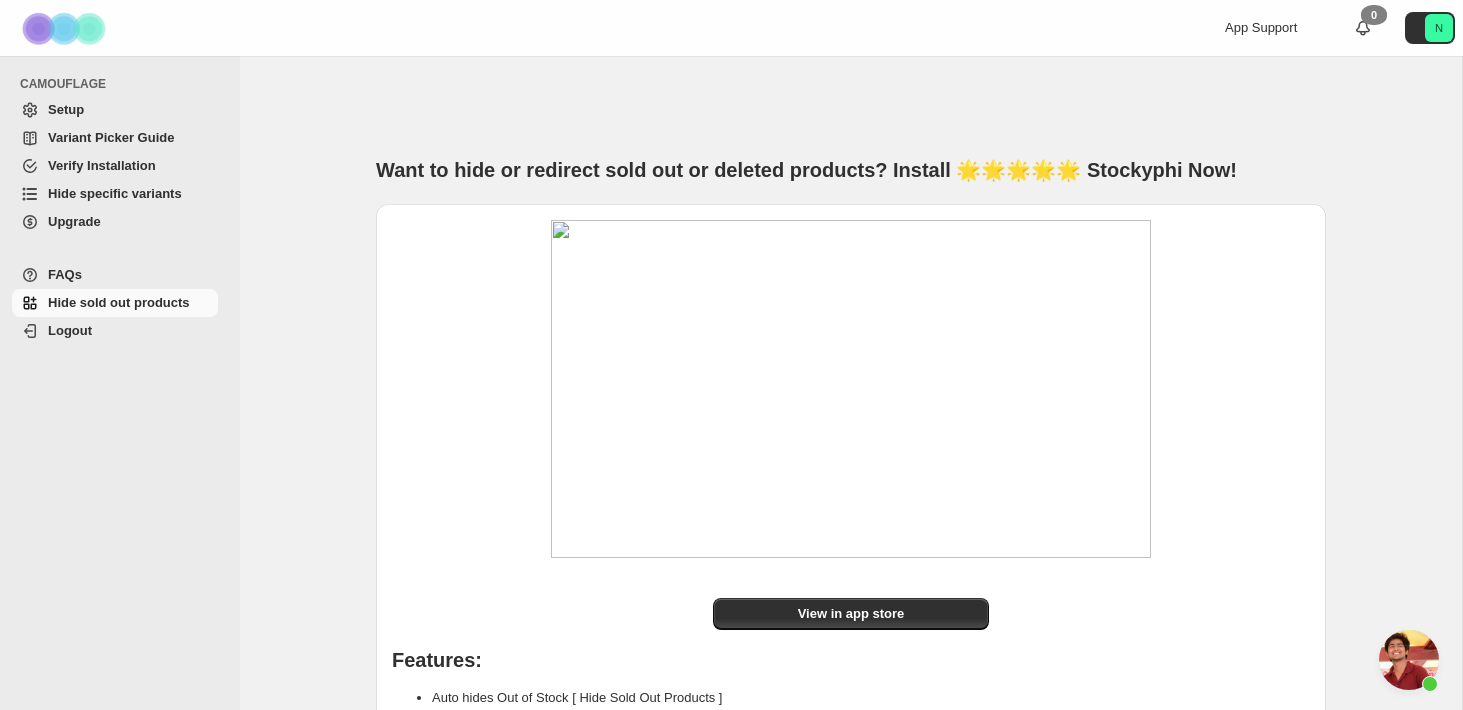 click on "Variant Picker Guide" at bounding box center (111, 137) 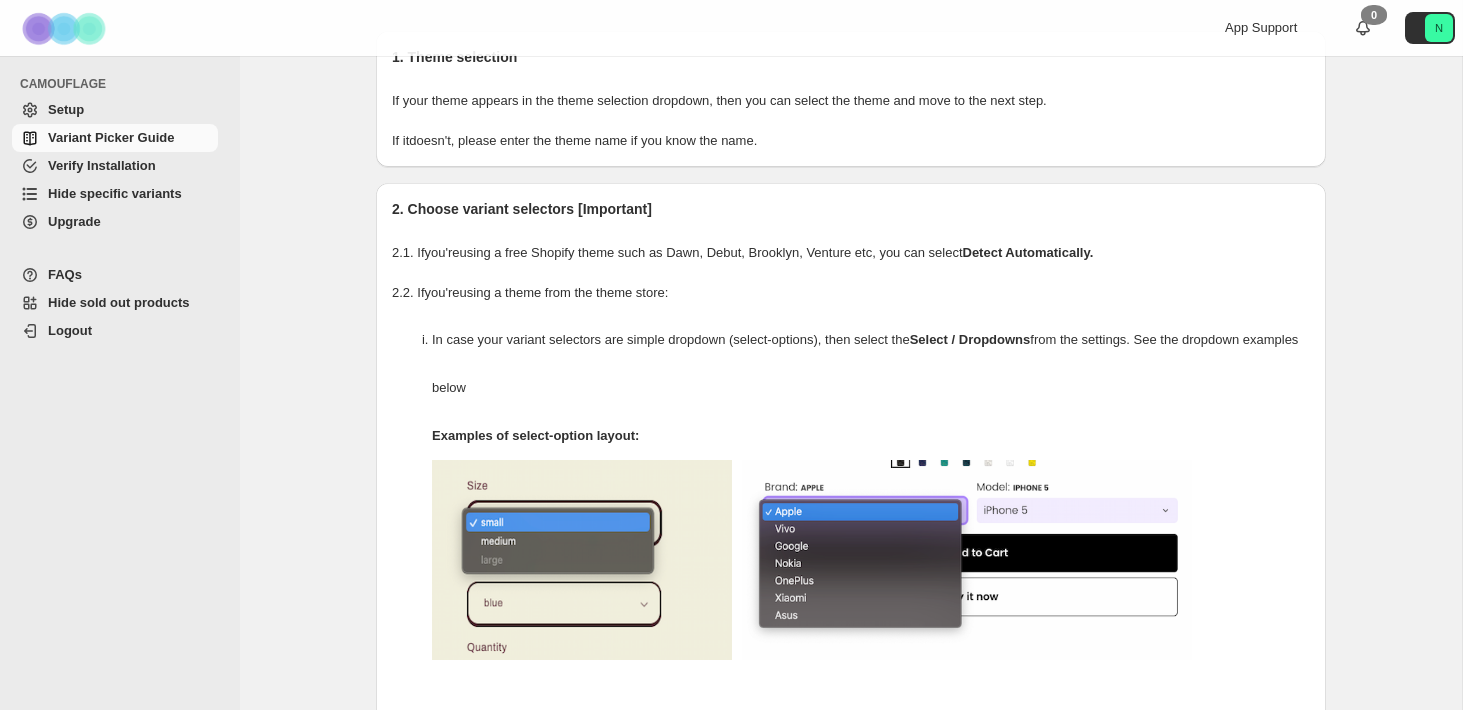 scroll, scrollTop: 0, scrollLeft: 0, axis: both 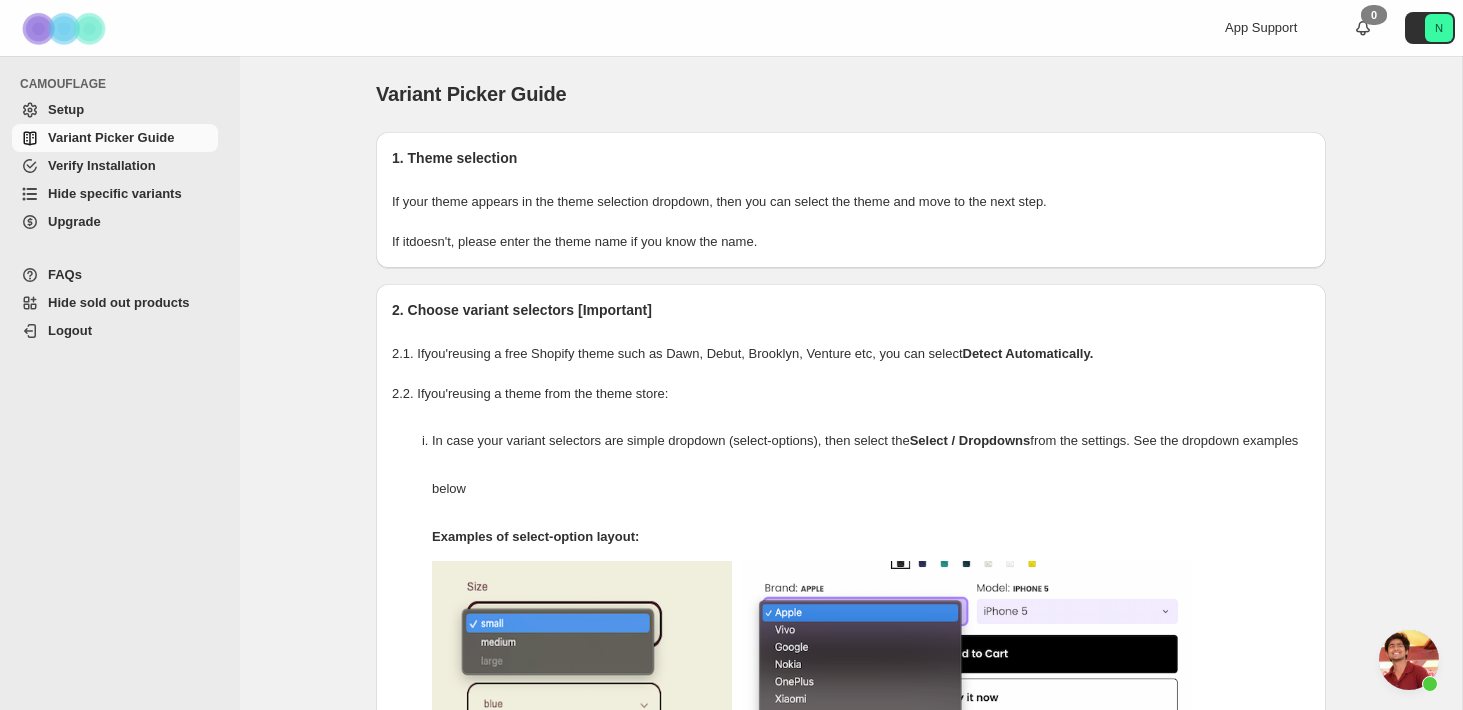 click on "Hide specific variants" at bounding box center (115, 193) 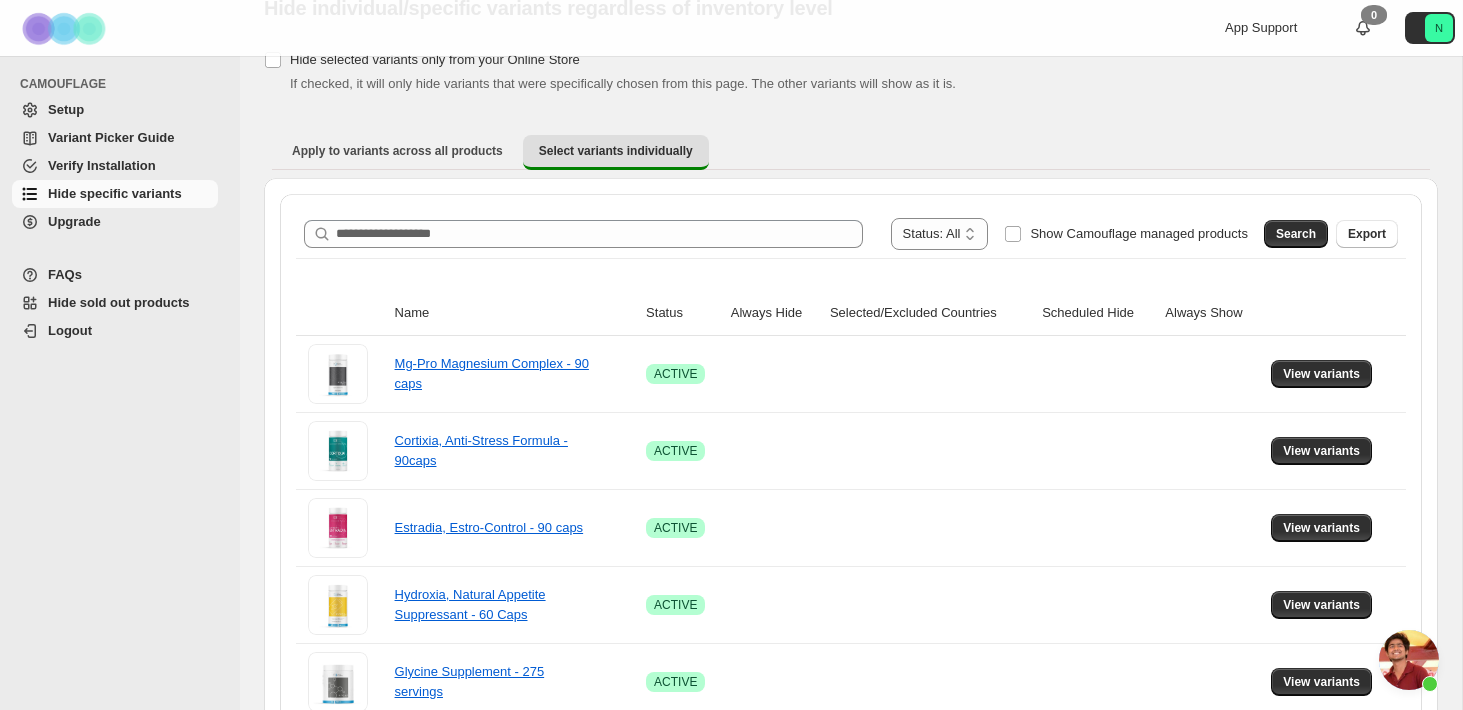 scroll, scrollTop: 84, scrollLeft: 0, axis: vertical 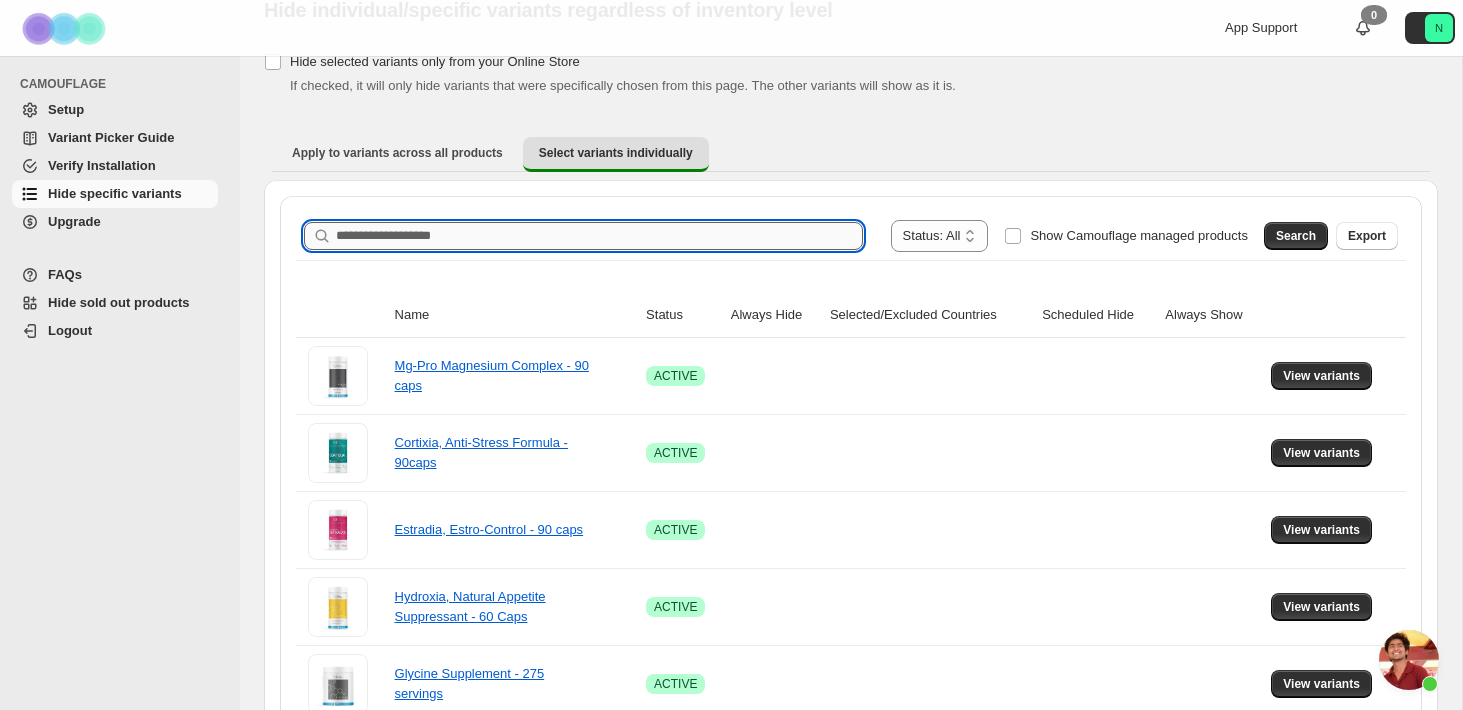 click on "Search product name" at bounding box center [599, 236] 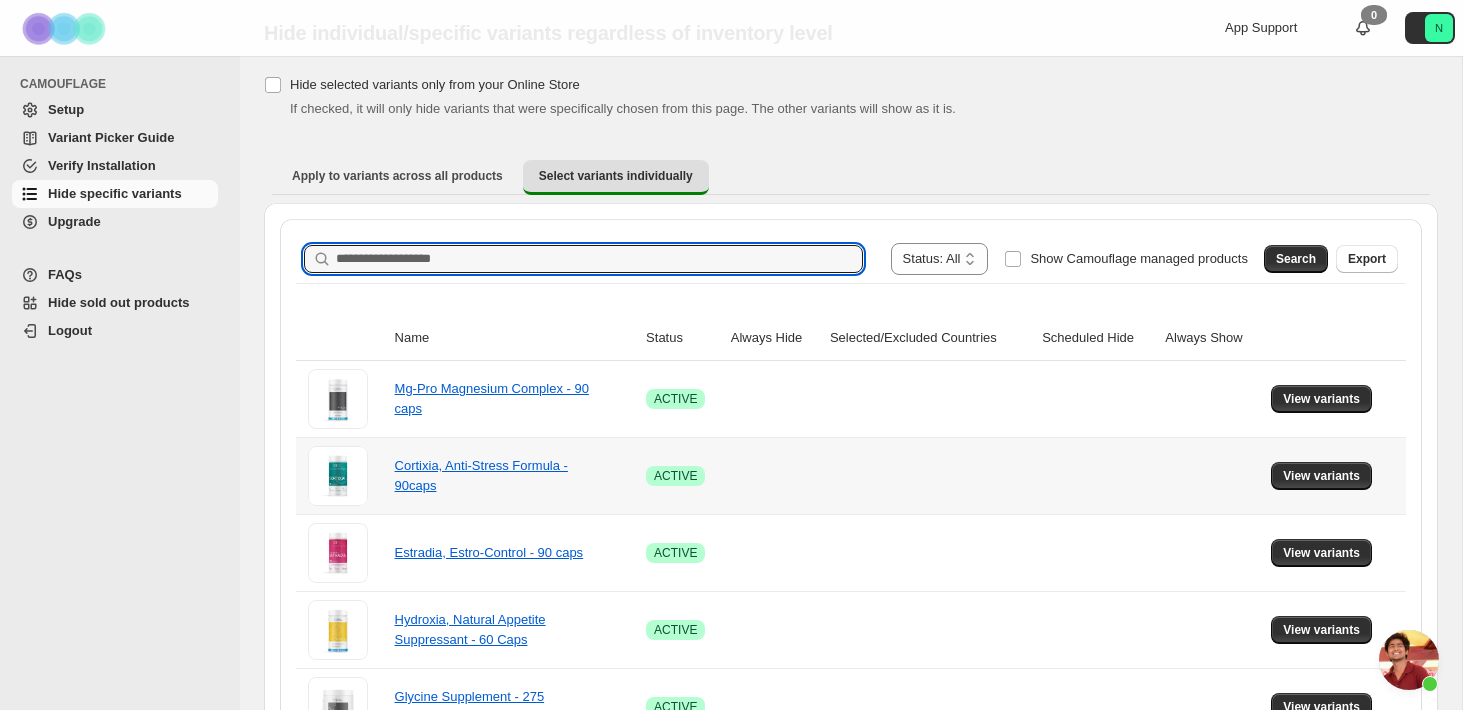 scroll, scrollTop: 0, scrollLeft: 0, axis: both 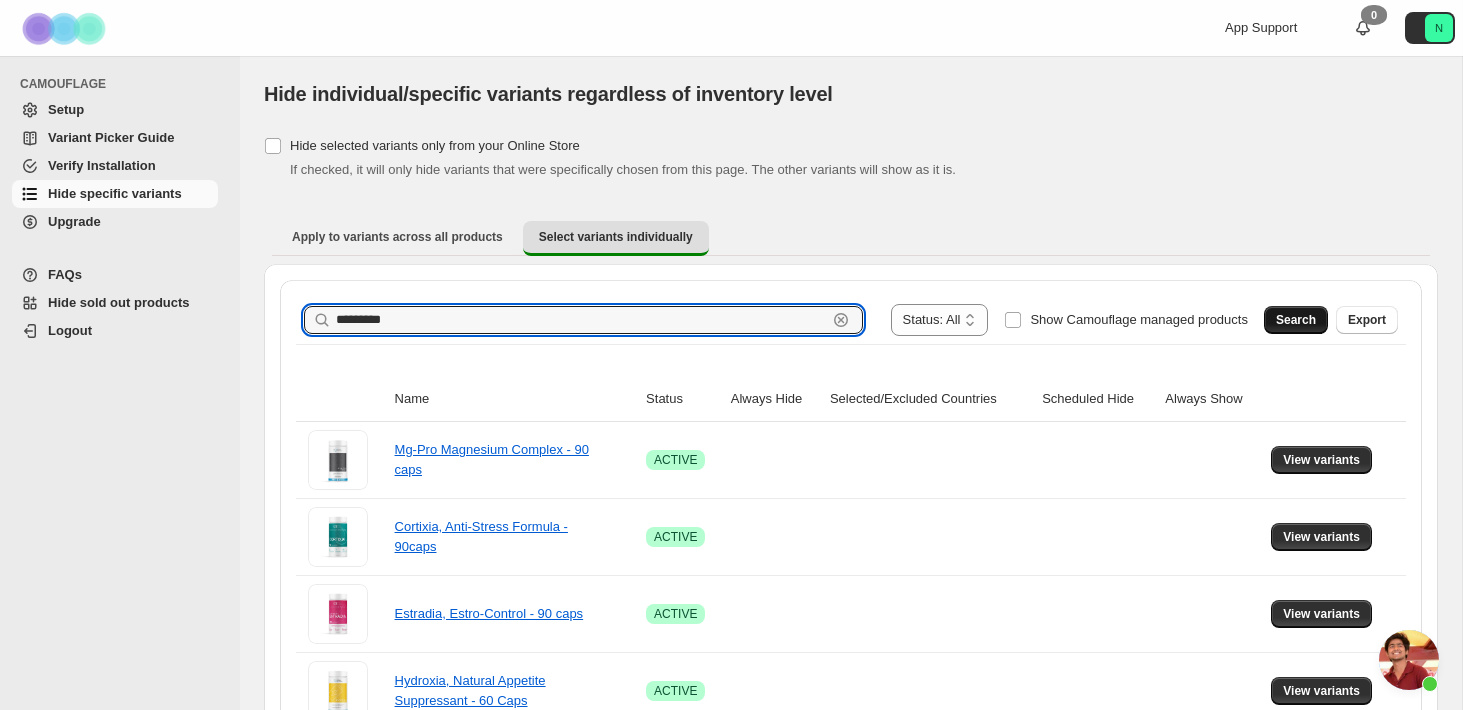 type on "*********" 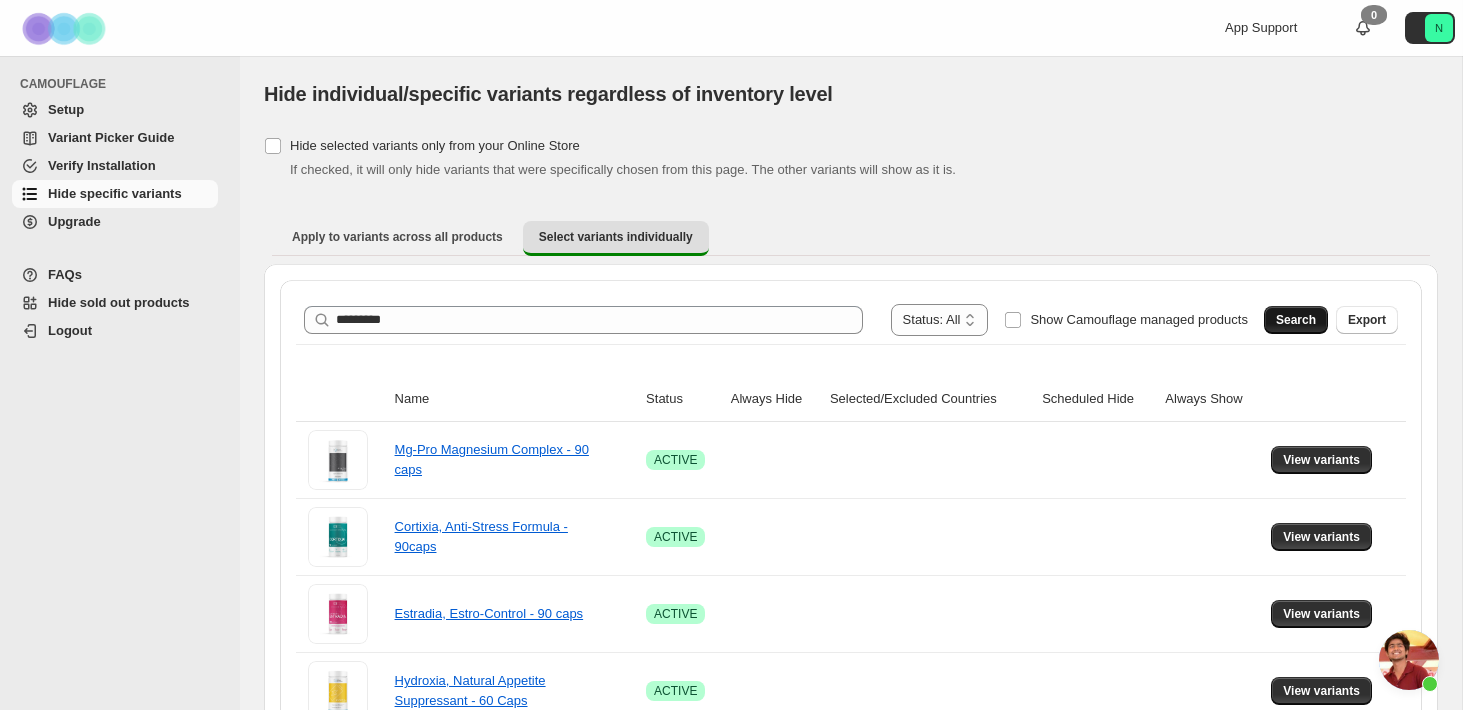 click on "Search" at bounding box center (1296, 320) 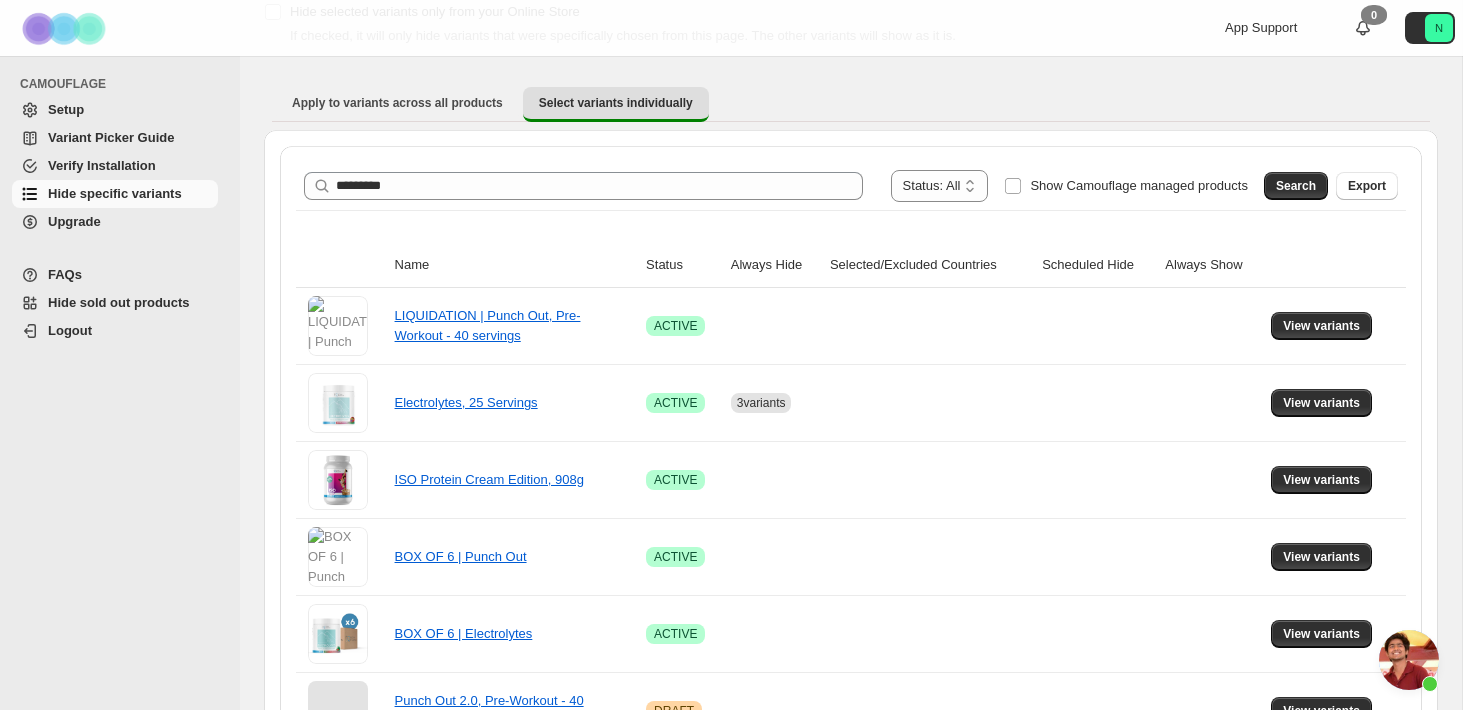 scroll, scrollTop: 137, scrollLeft: 0, axis: vertical 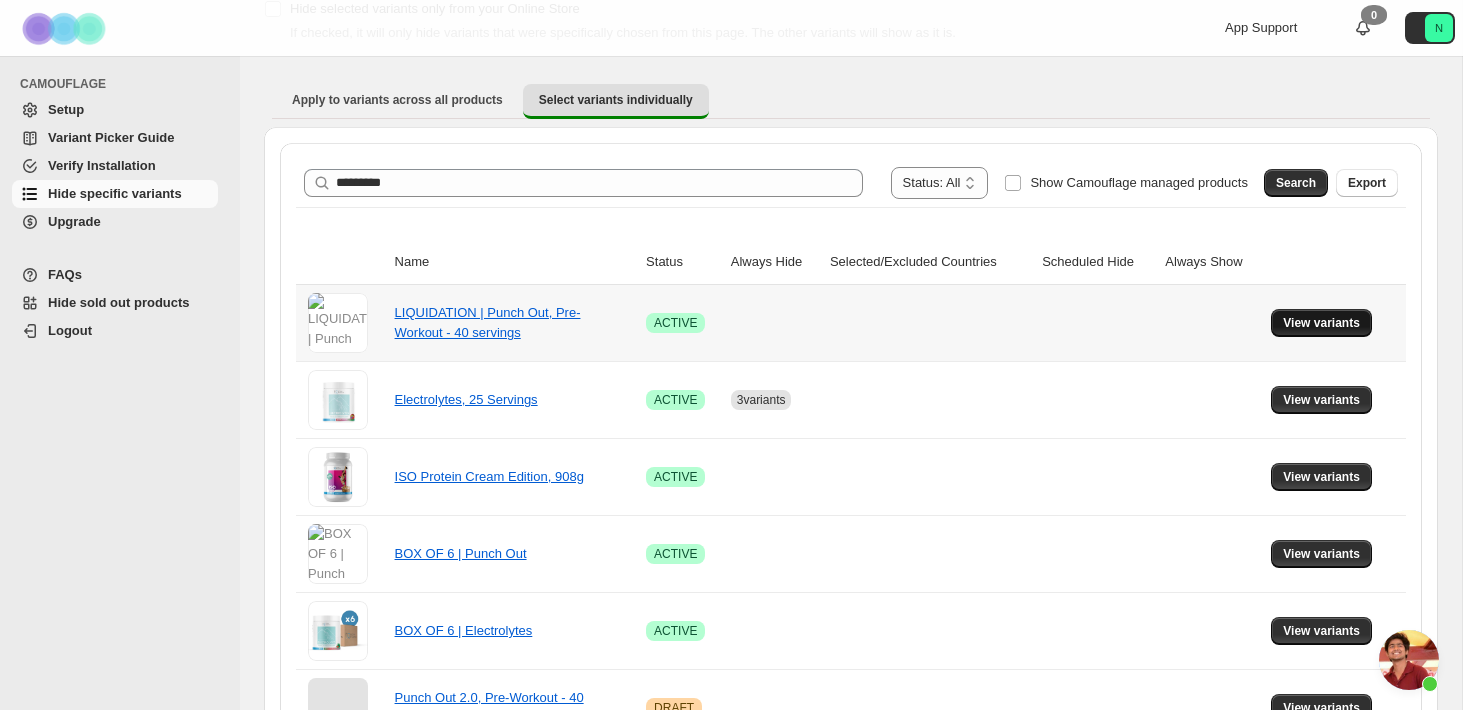 click on "View variants" at bounding box center (1321, 323) 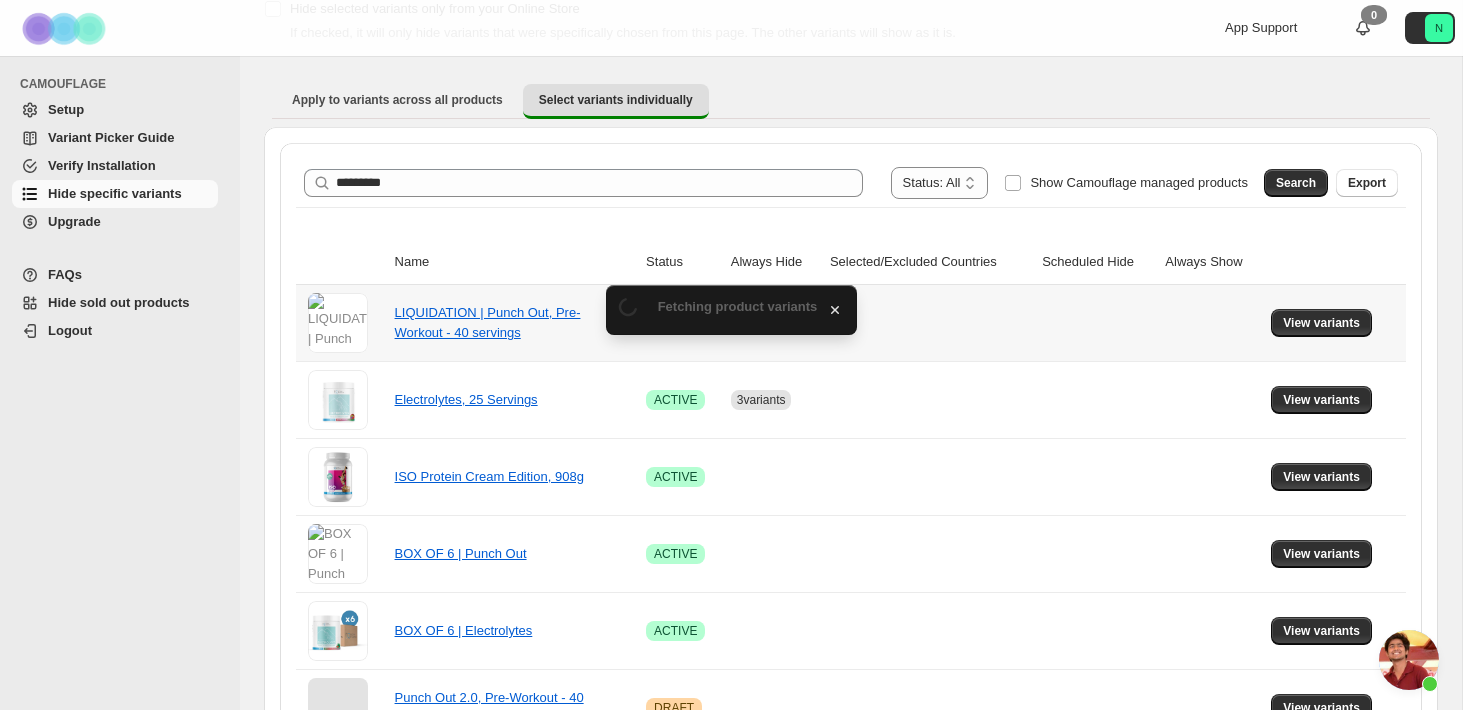 scroll, scrollTop: 137, scrollLeft: 0, axis: vertical 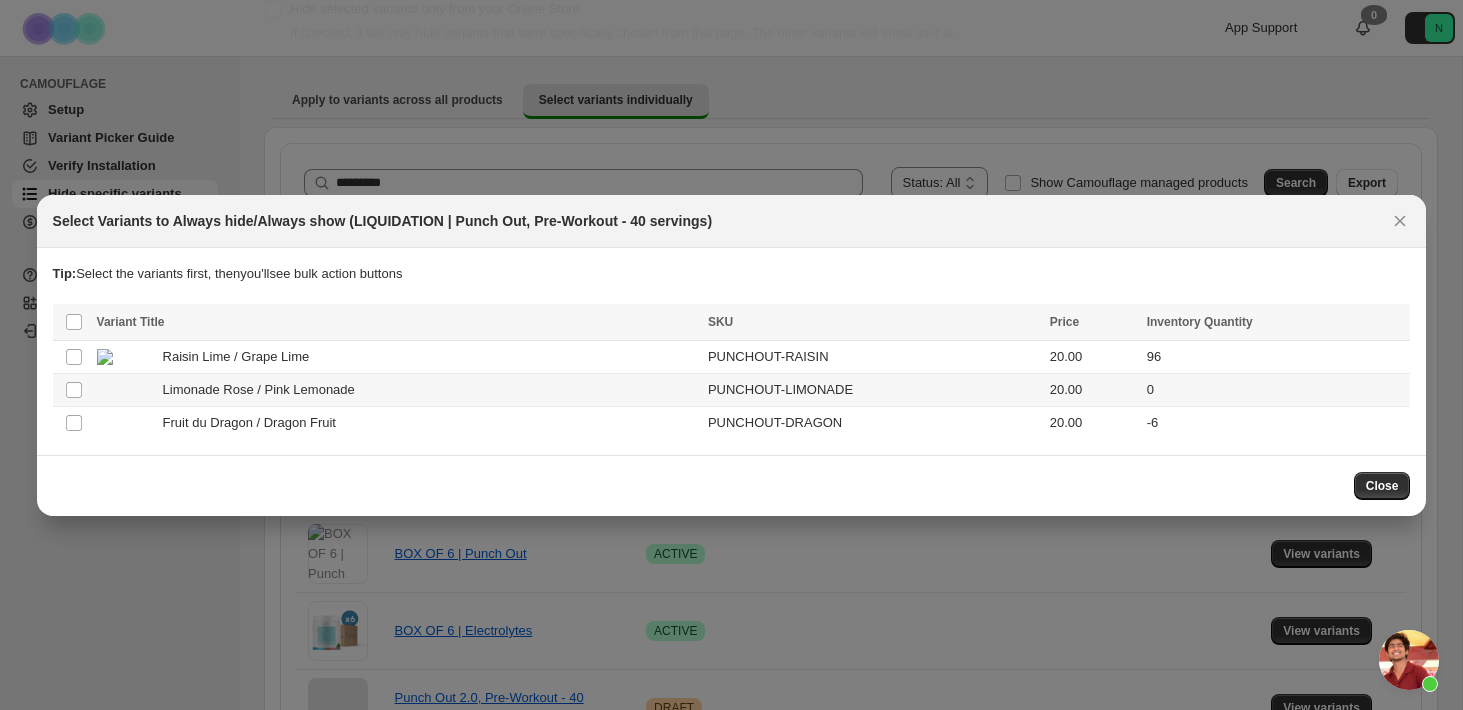 click on "Select product variant" at bounding box center [72, 389] 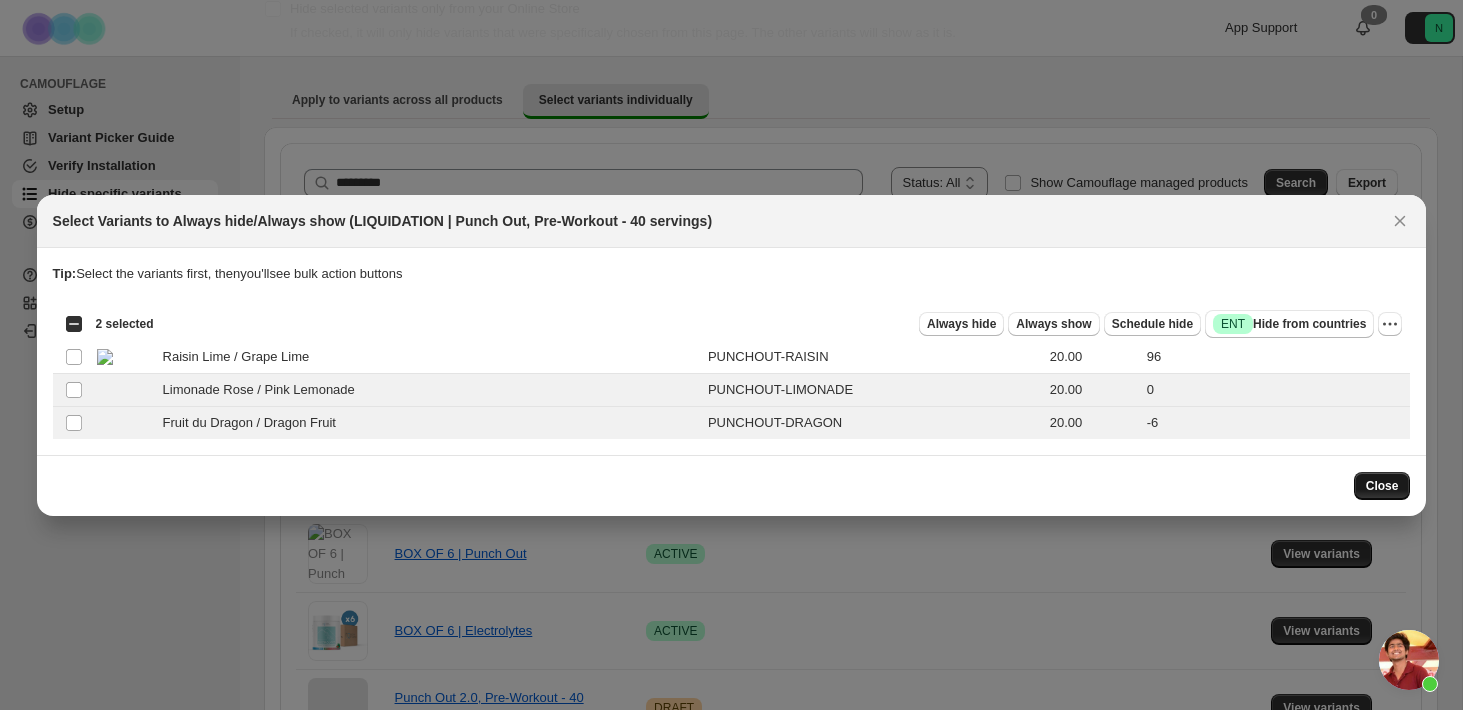 click on "Close" at bounding box center [1382, 486] 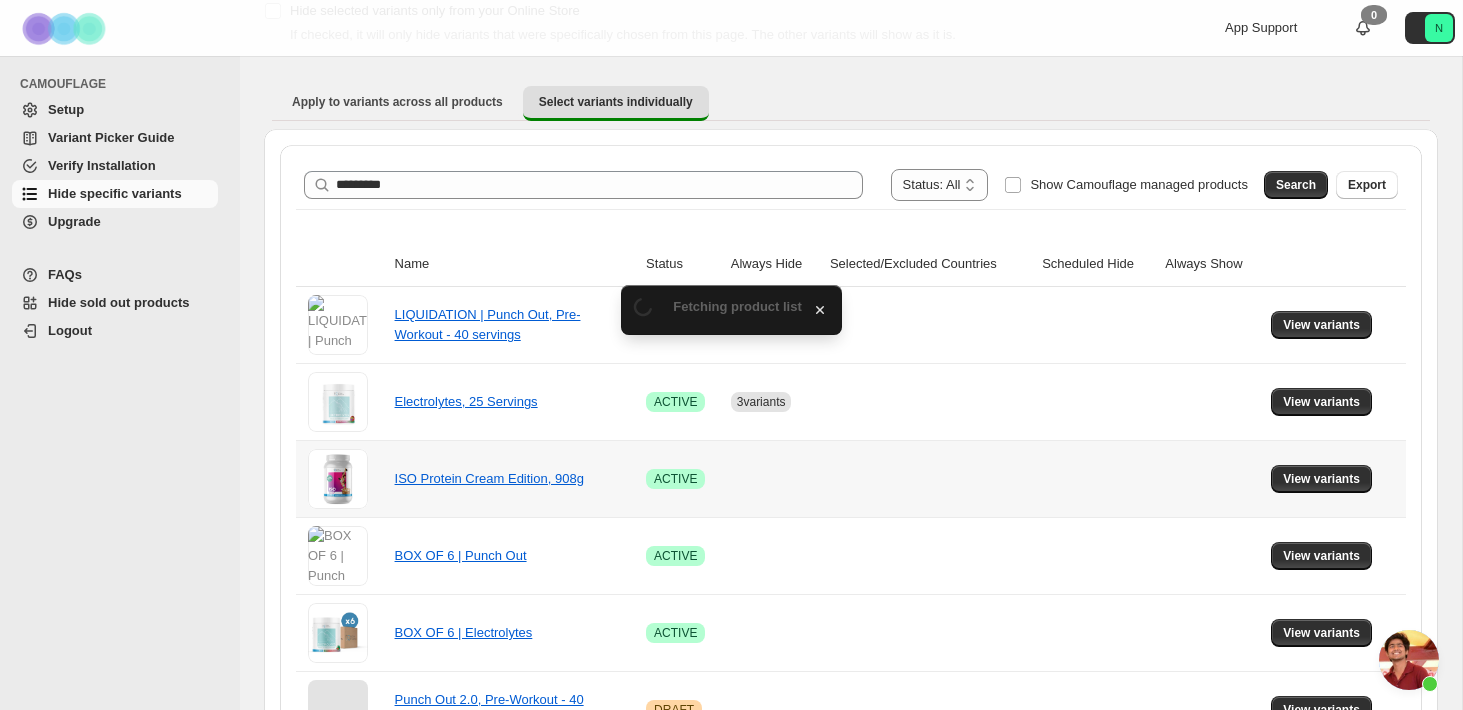 scroll, scrollTop: 137, scrollLeft: 0, axis: vertical 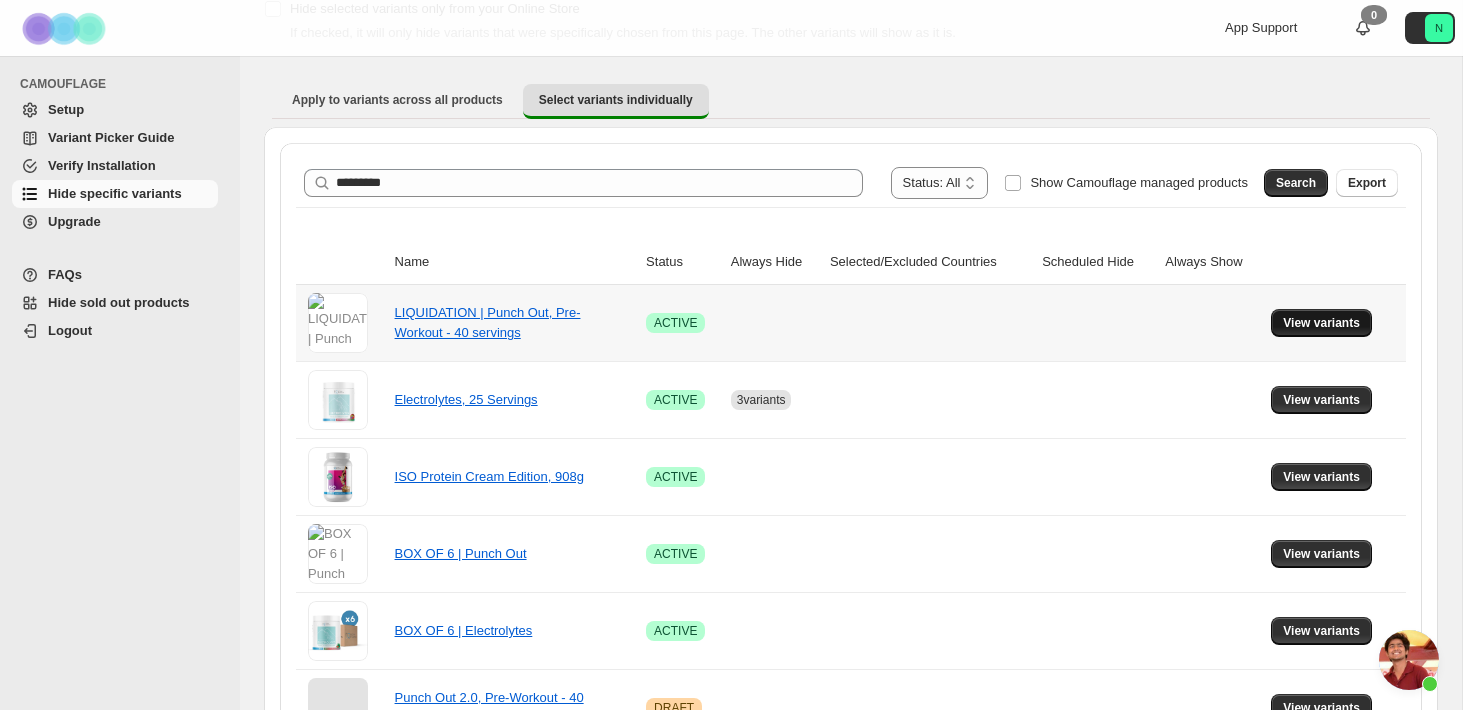 click on "View variants" at bounding box center [1321, 323] 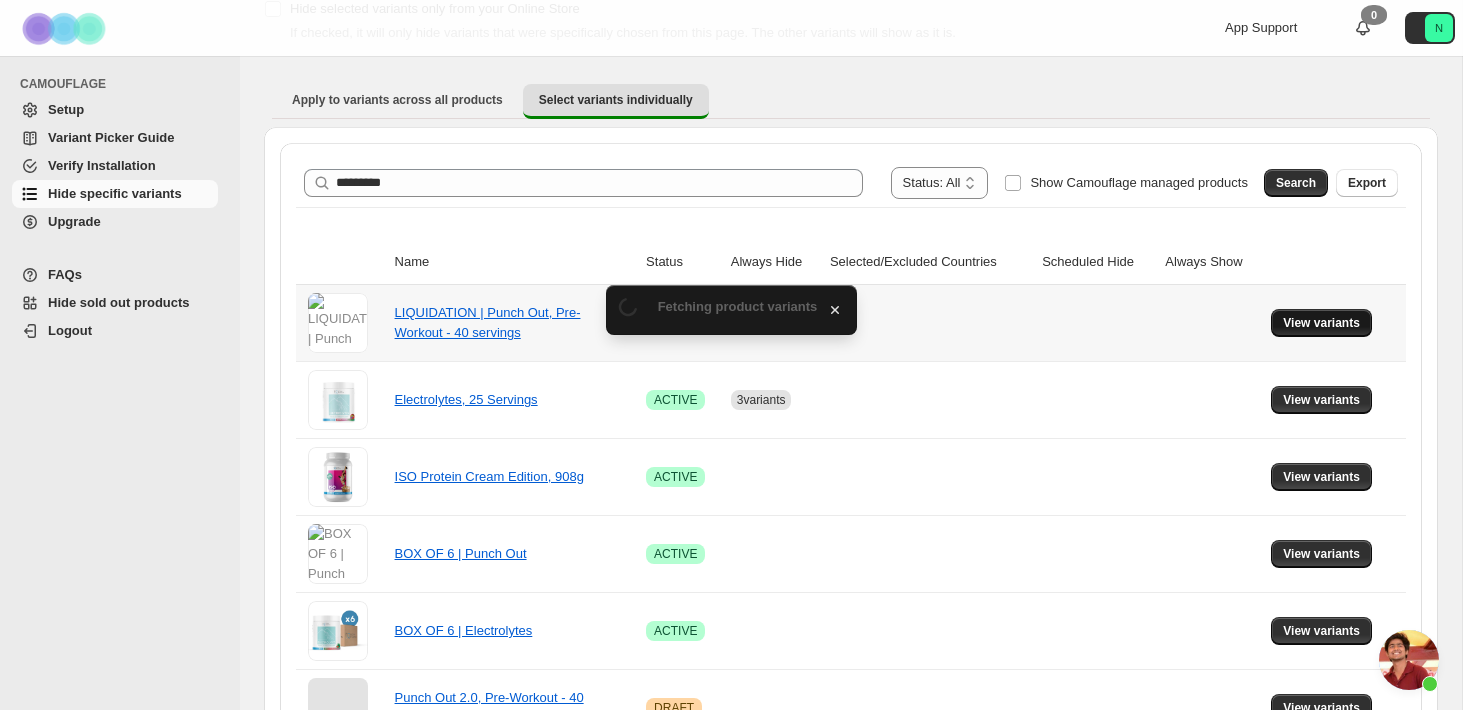 scroll, scrollTop: 0, scrollLeft: 0, axis: both 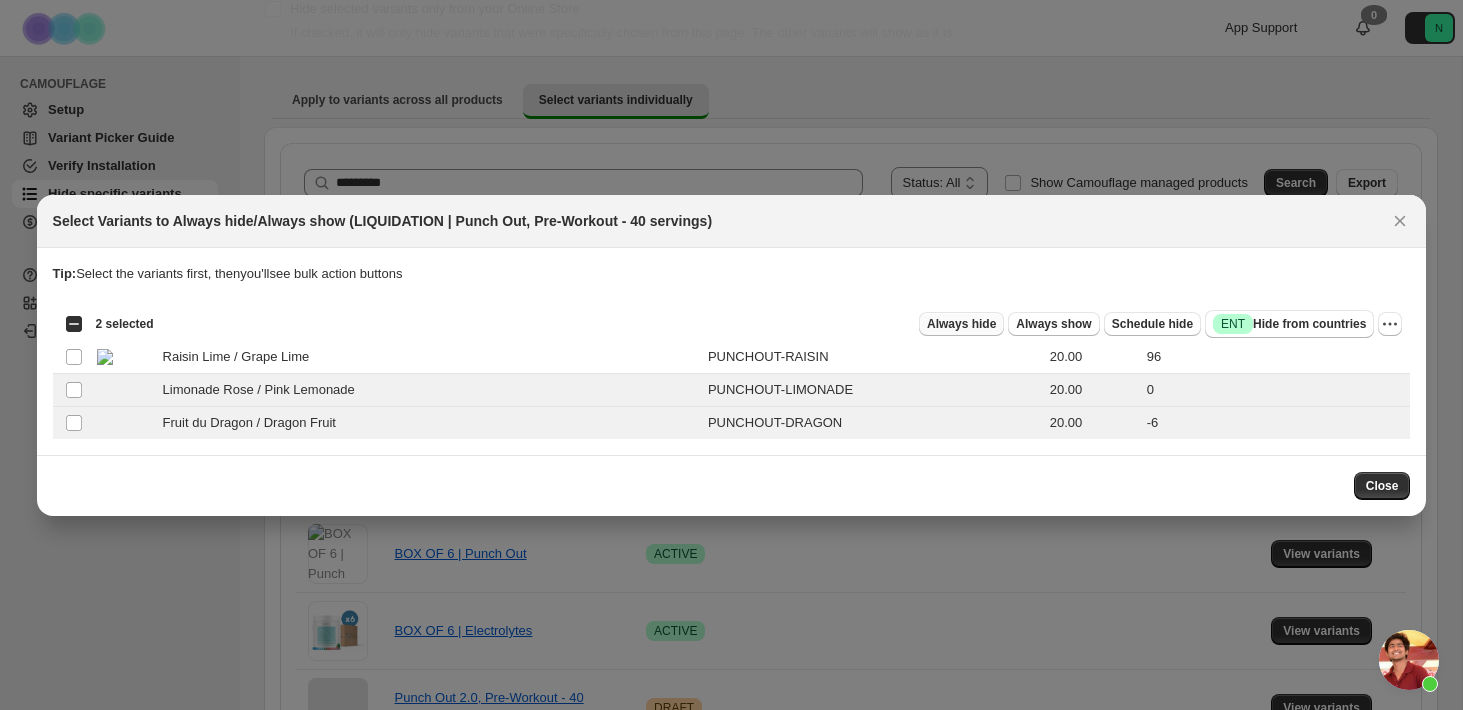 click on "Always hide" at bounding box center (961, 324) 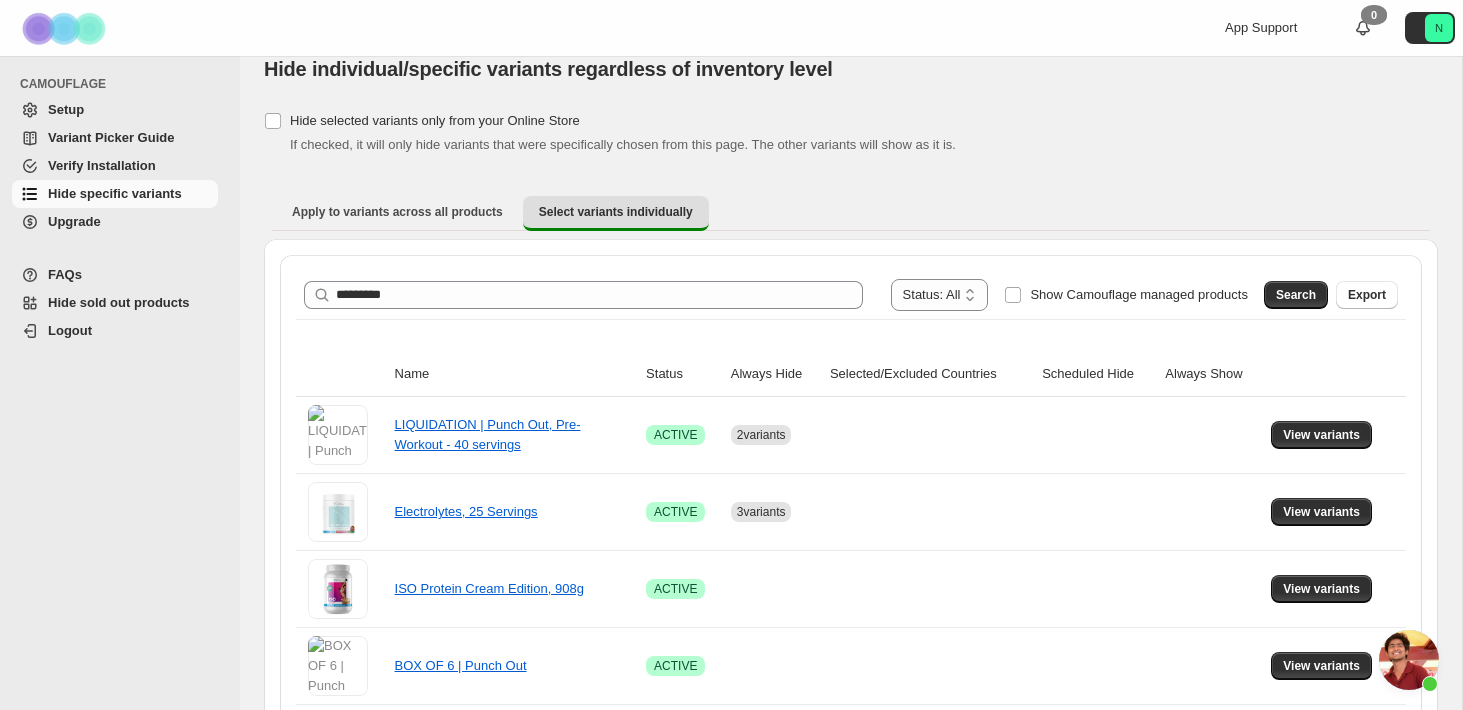 scroll, scrollTop: 0, scrollLeft: 0, axis: both 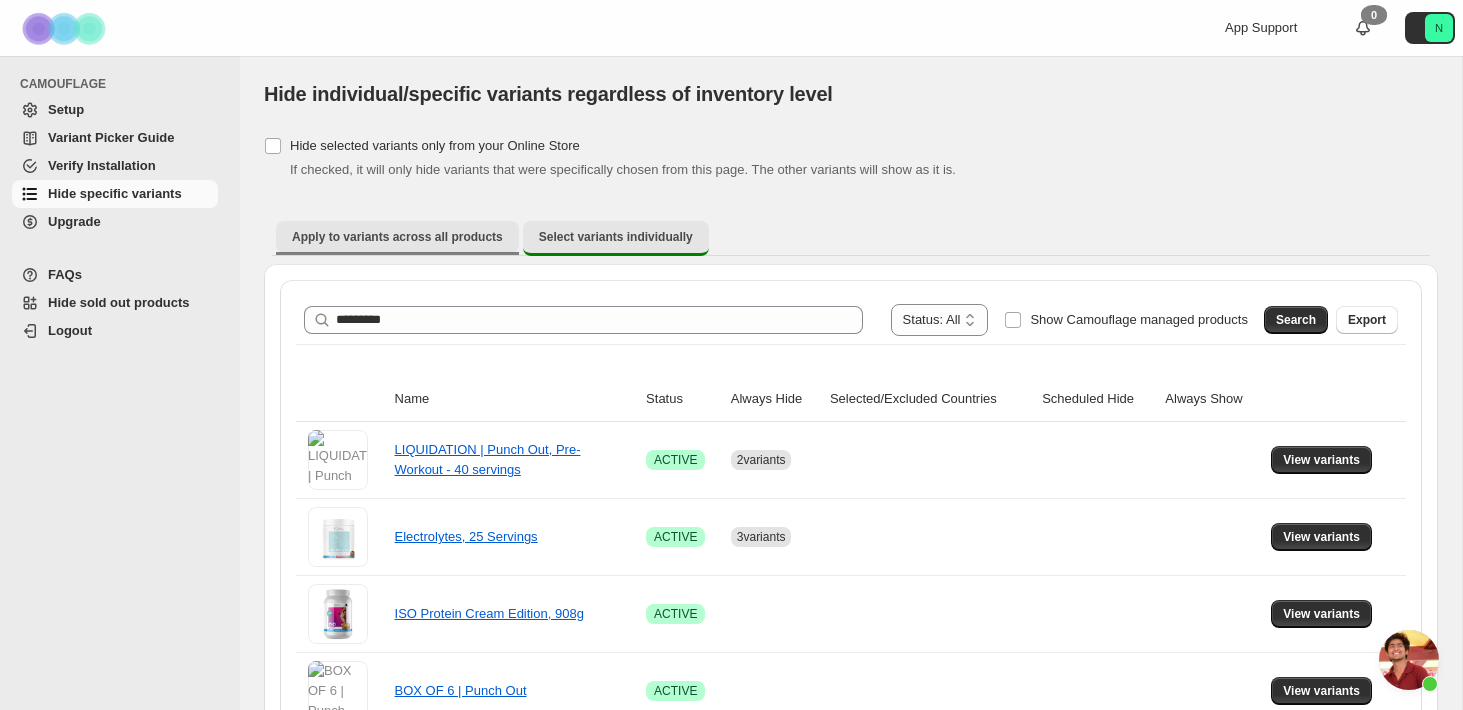click on "Apply to variants across all products" at bounding box center (397, 237) 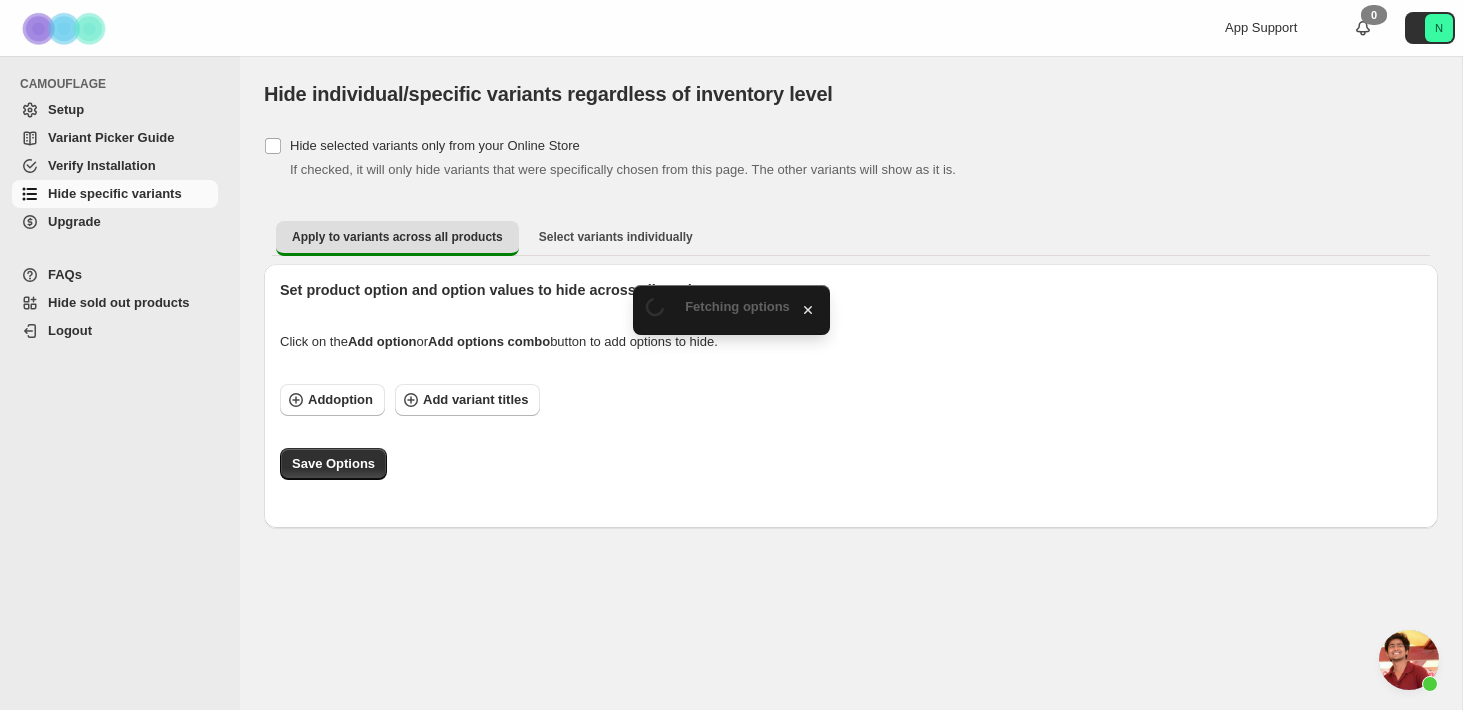 click on "Setup" at bounding box center [131, 110] 